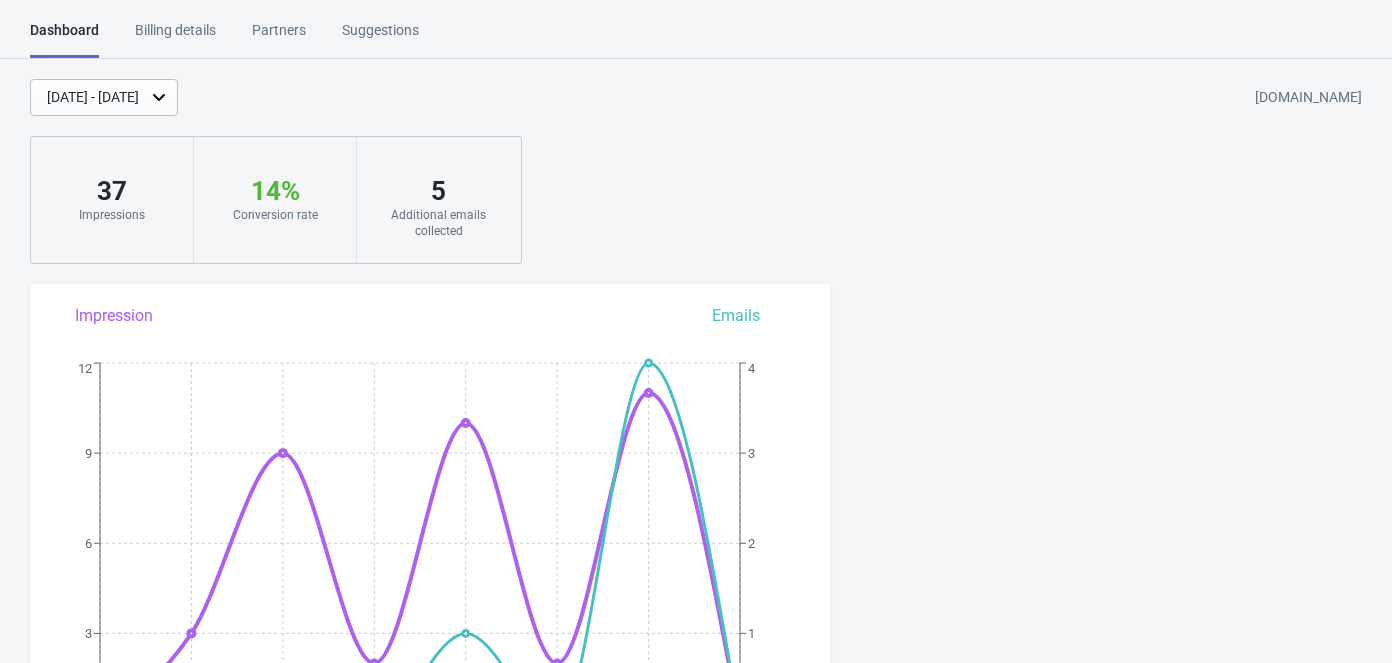 scroll, scrollTop: 363, scrollLeft: 0, axis: vertical 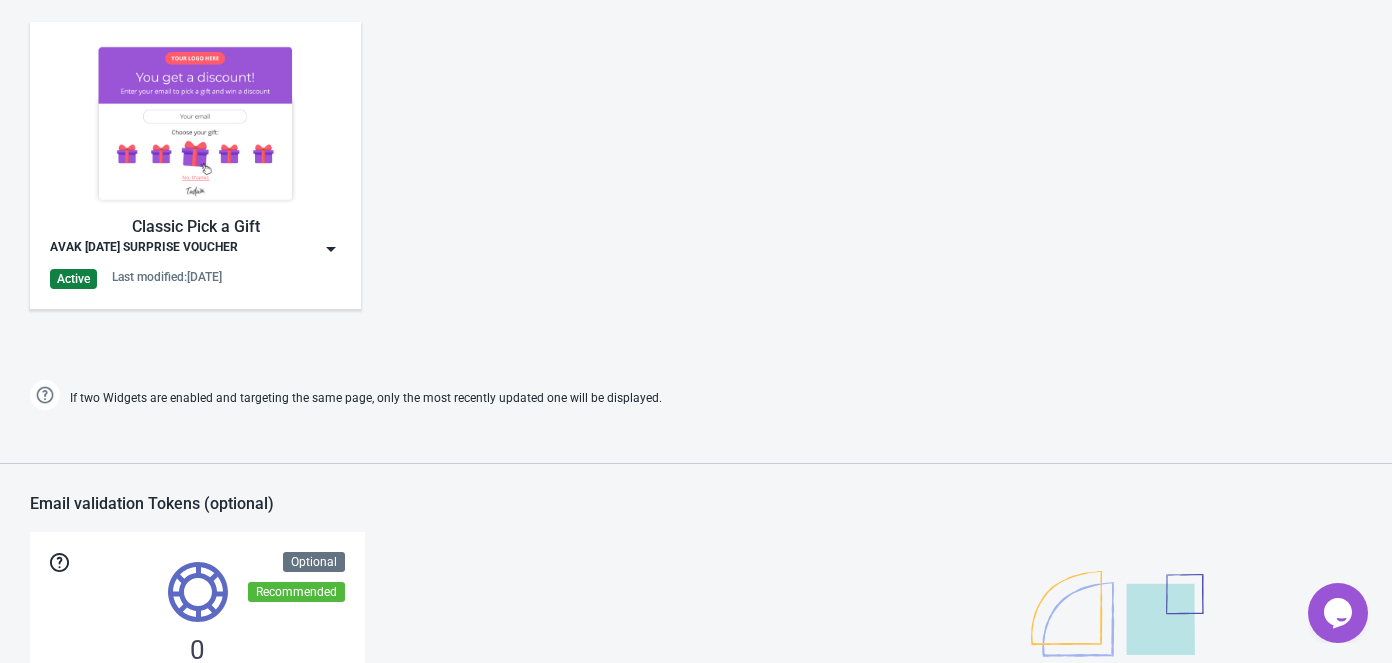click on "Classic Pick a Gift AVAK [DATE] SURPRISE VOUCHER Active Last modified:  [DATE]" at bounding box center [195, 165] 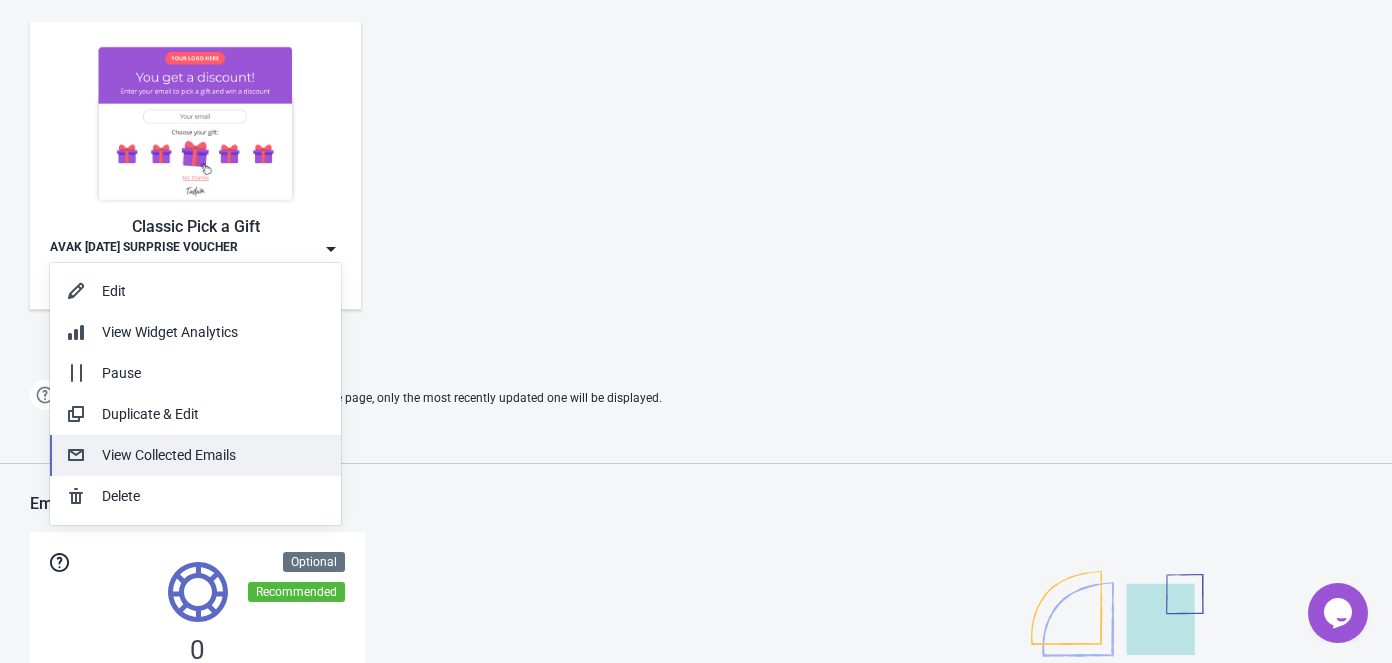 click on "View Collected Emails" at bounding box center [213, 455] 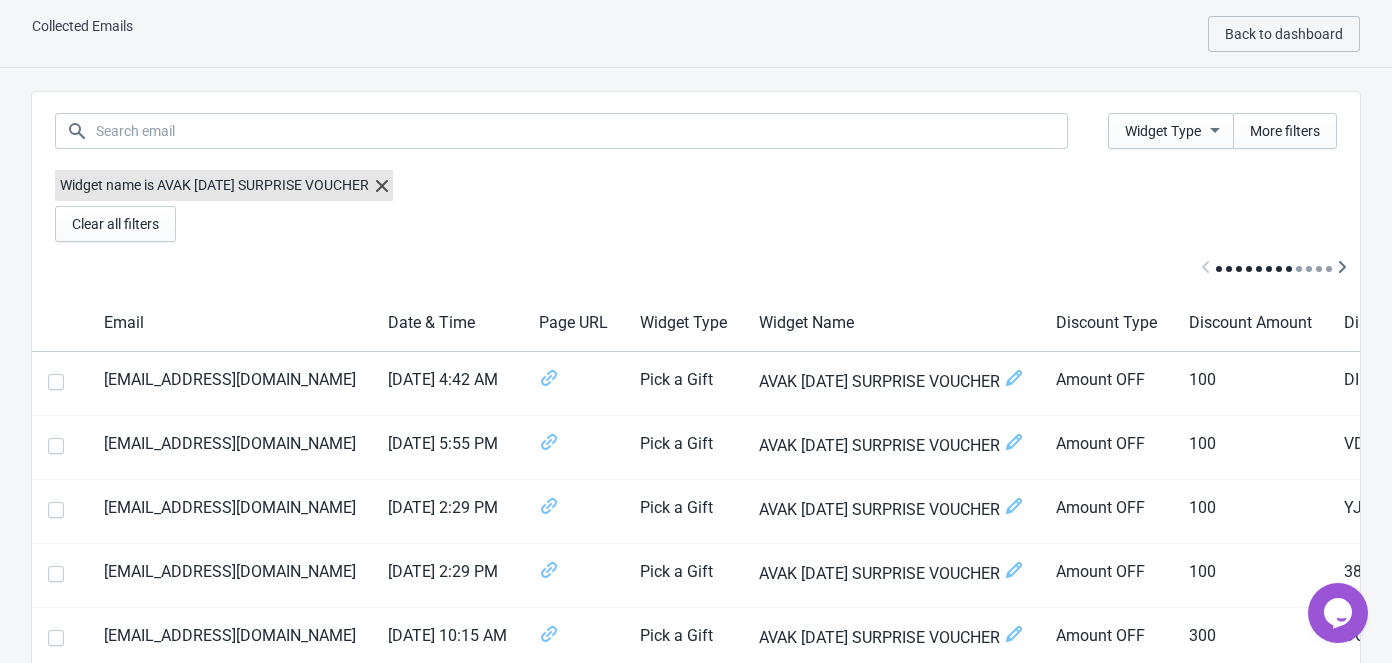 scroll, scrollTop: 251, scrollLeft: 0, axis: vertical 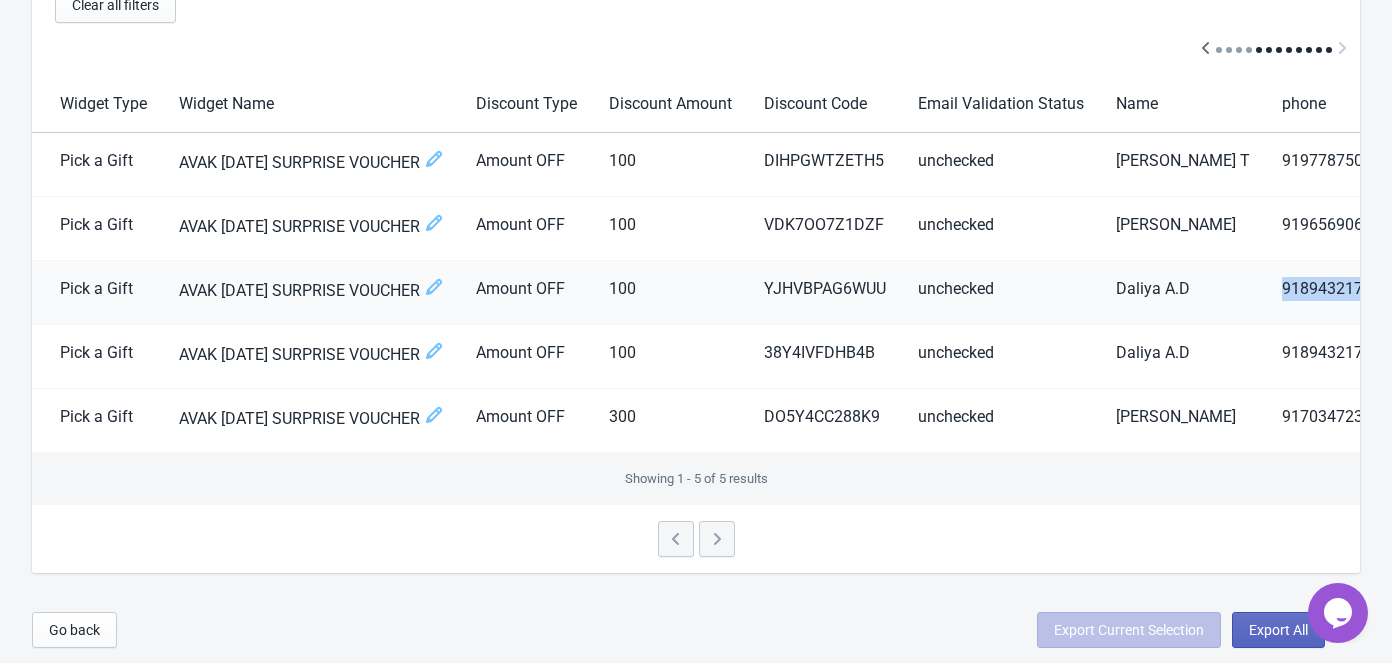 drag, startPoint x: 1238, startPoint y: 271, endPoint x: 1352, endPoint y: 278, distance: 114.21471 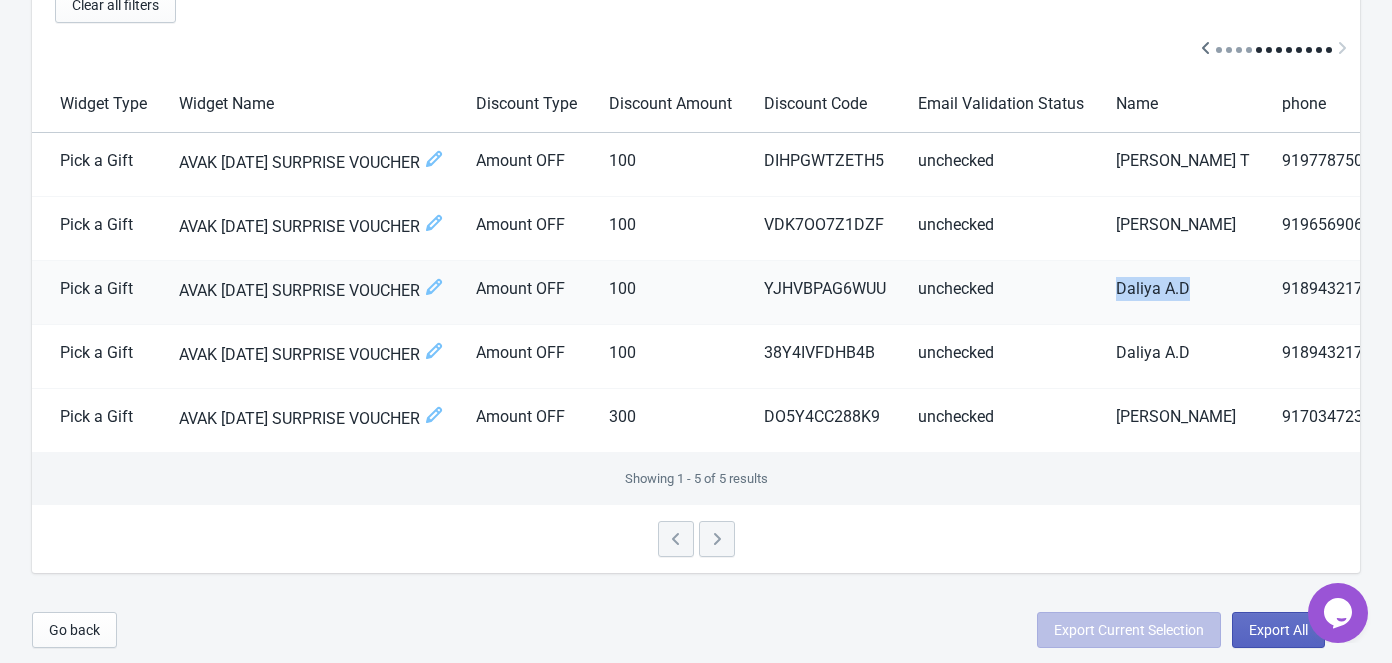 drag, startPoint x: 1132, startPoint y: 274, endPoint x: 1204, endPoint y: 269, distance: 72.1734 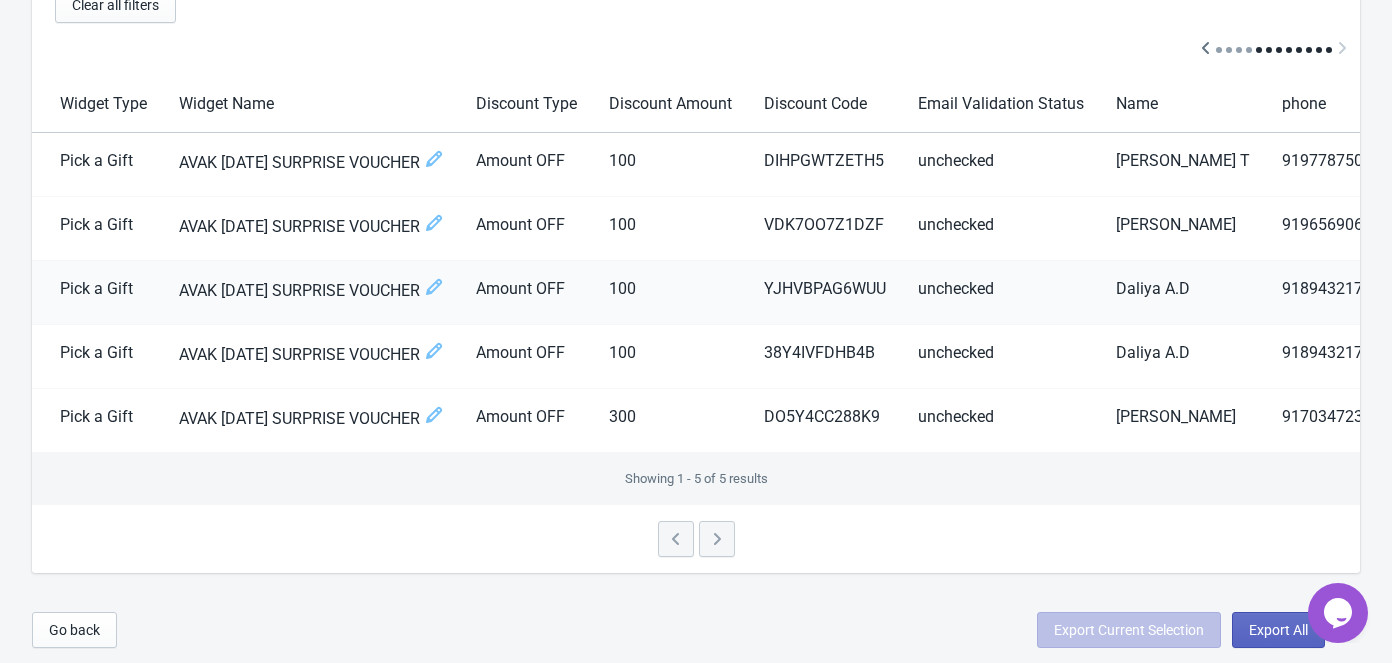 drag, startPoint x: 784, startPoint y: 272, endPoint x: 820, endPoint y: 273, distance: 36.013885 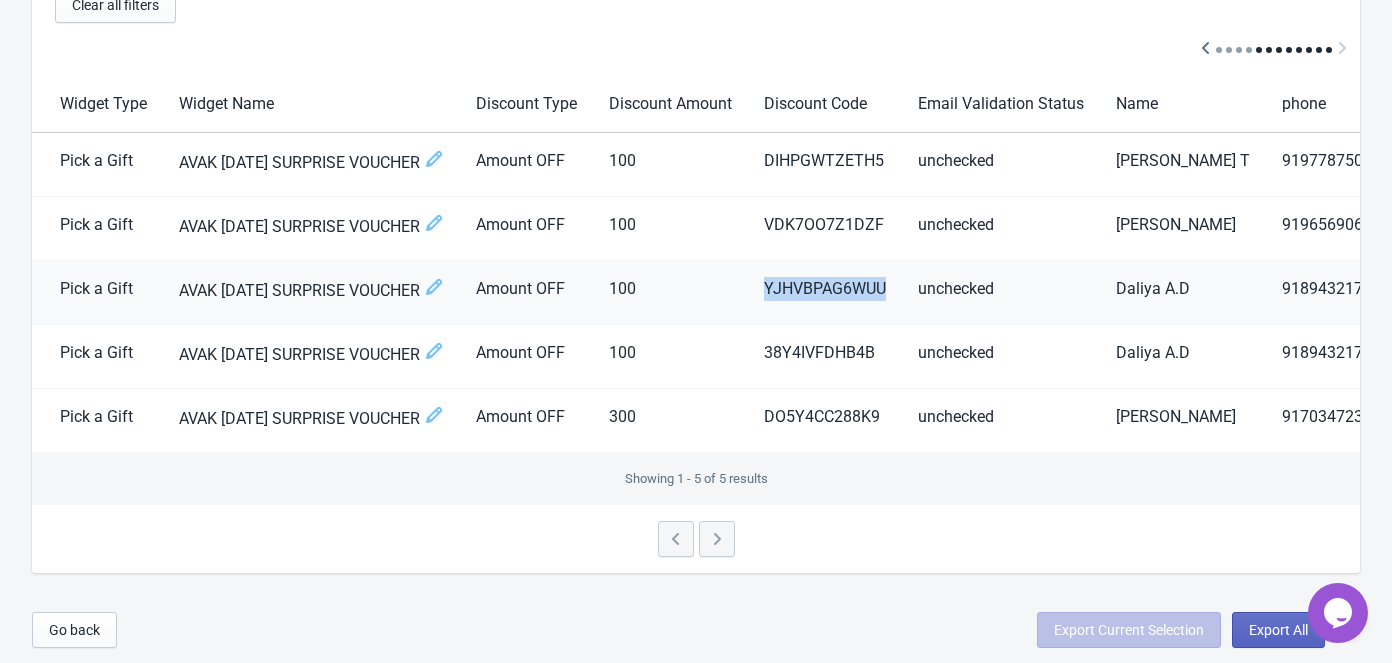 drag, startPoint x: 782, startPoint y: 271, endPoint x: 902, endPoint y: 269, distance: 120.01666 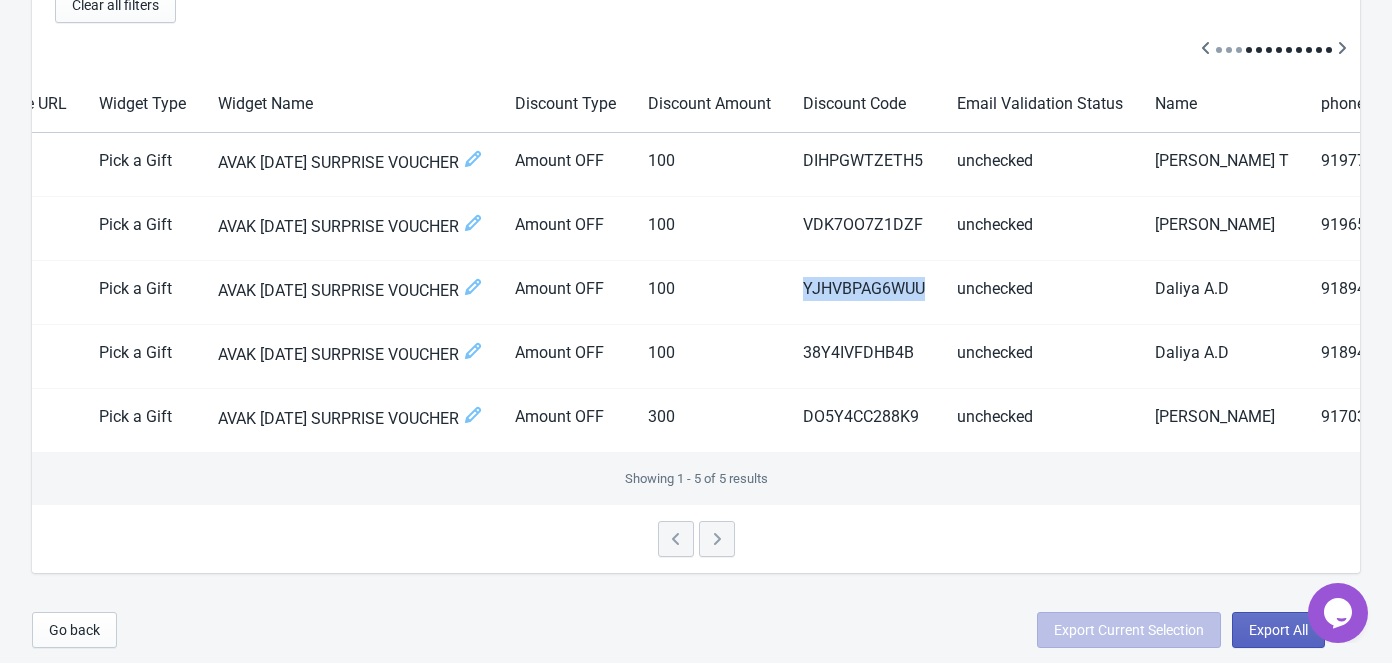 scroll, scrollTop: 0, scrollLeft: 579, axis: horizontal 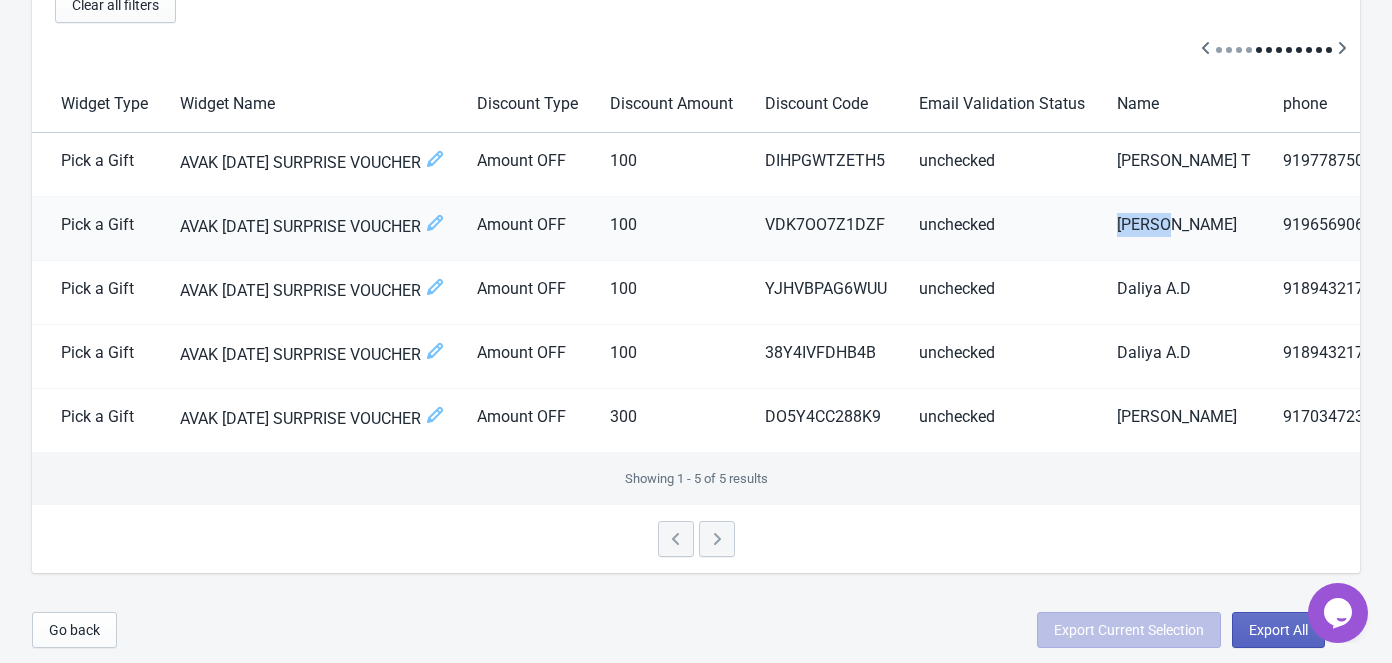 drag, startPoint x: 1133, startPoint y: 207, endPoint x: 1180, endPoint y: 210, distance: 47.095646 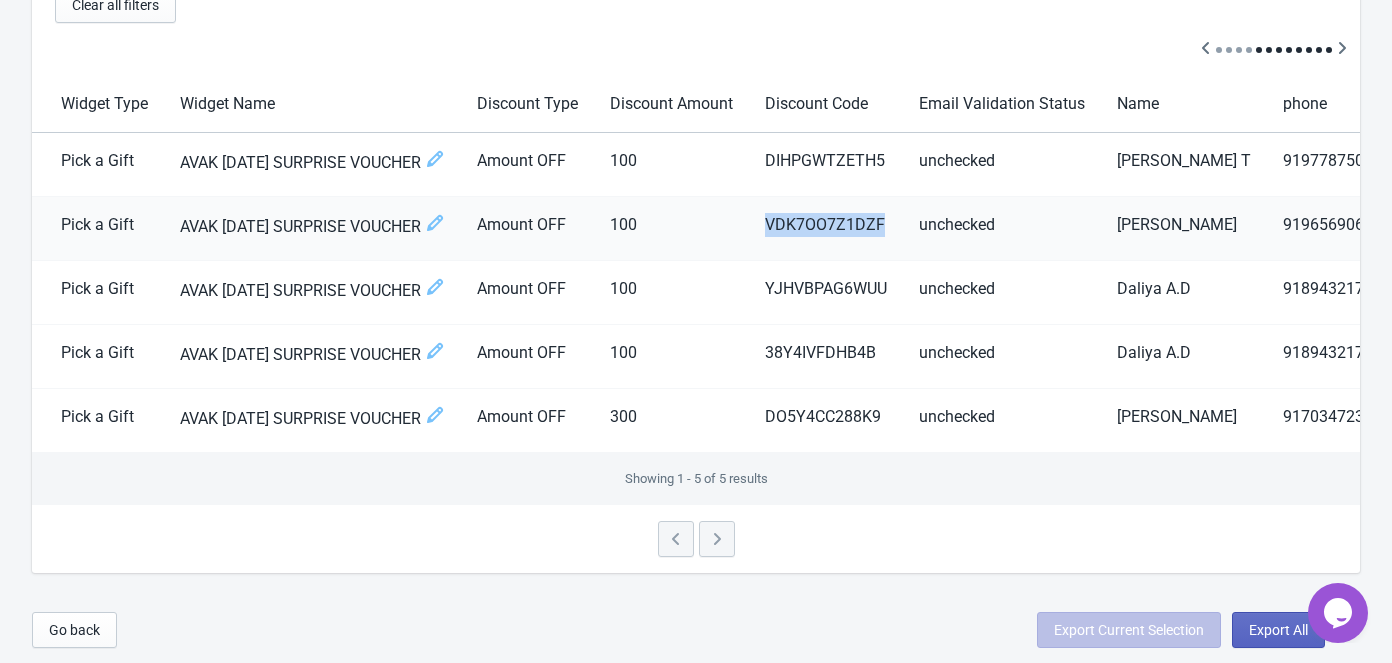 drag, startPoint x: 780, startPoint y: 205, endPoint x: 897, endPoint y: 209, distance: 117.06836 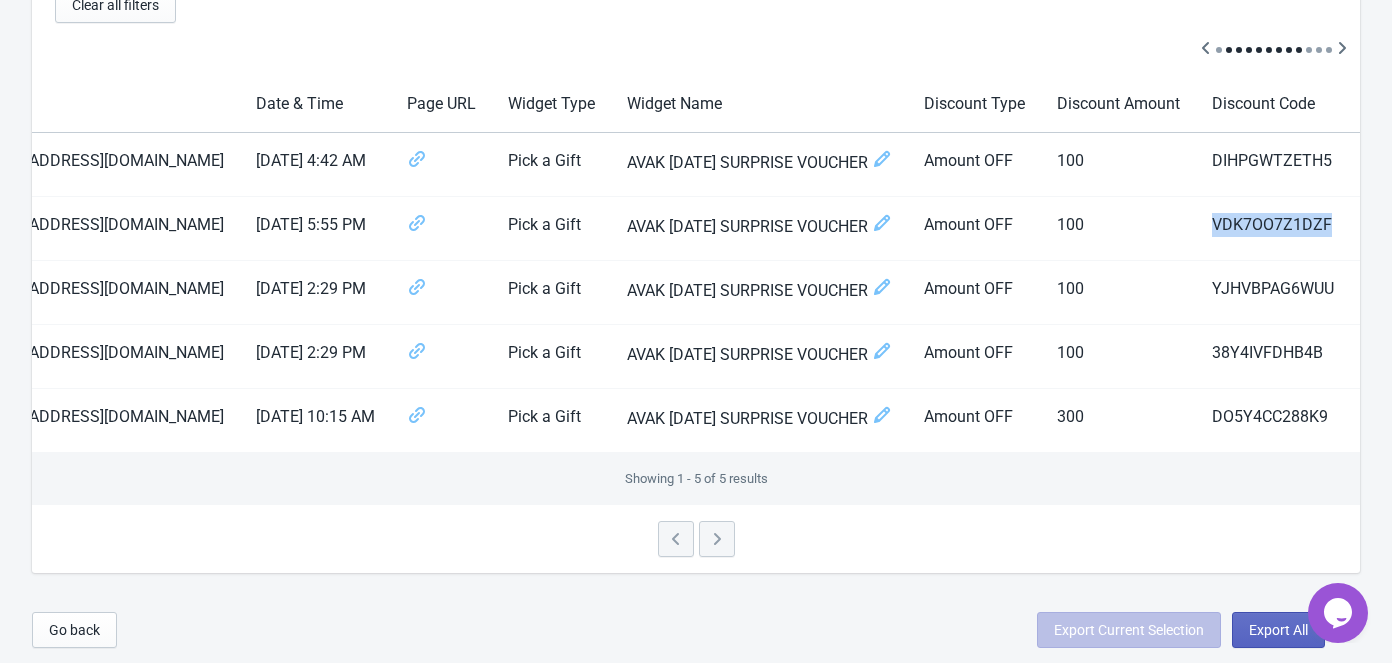 scroll, scrollTop: 0, scrollLeft: 0, axis: both 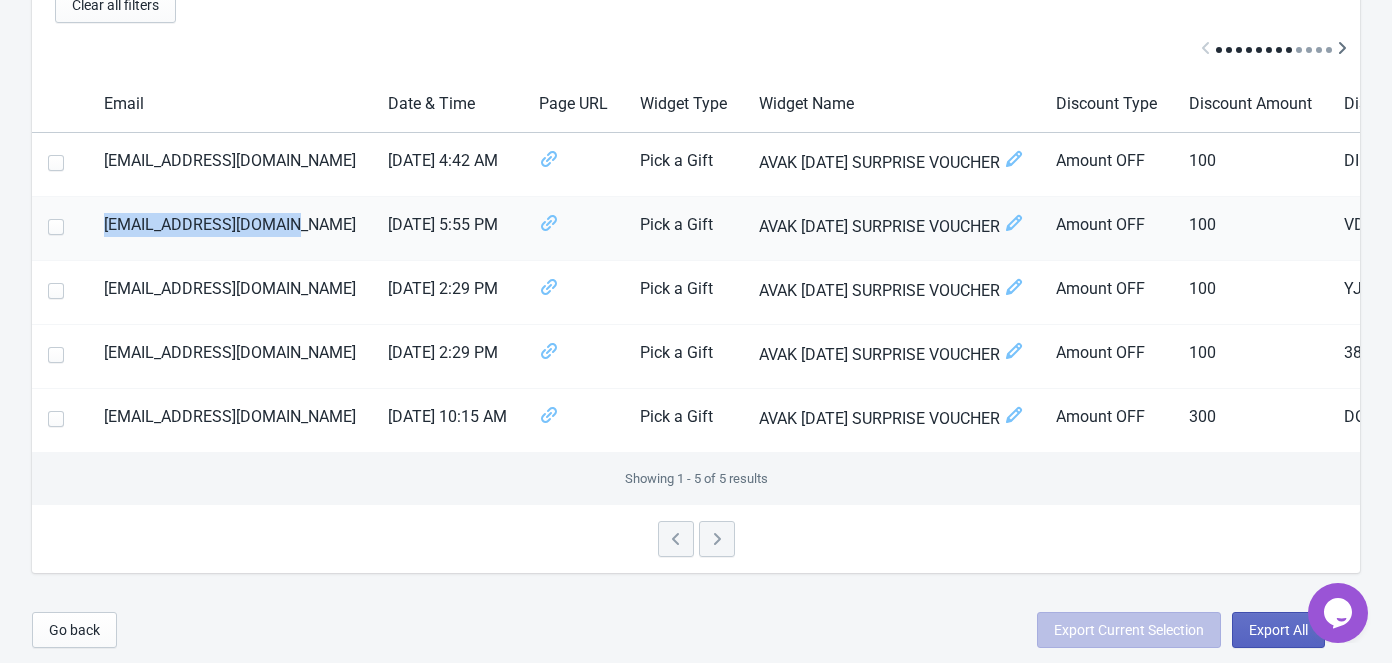 drag, startPoint x: 105, startPoint y: 207, endPoint x: 299, endPoint y: 204, distance: 194.0232 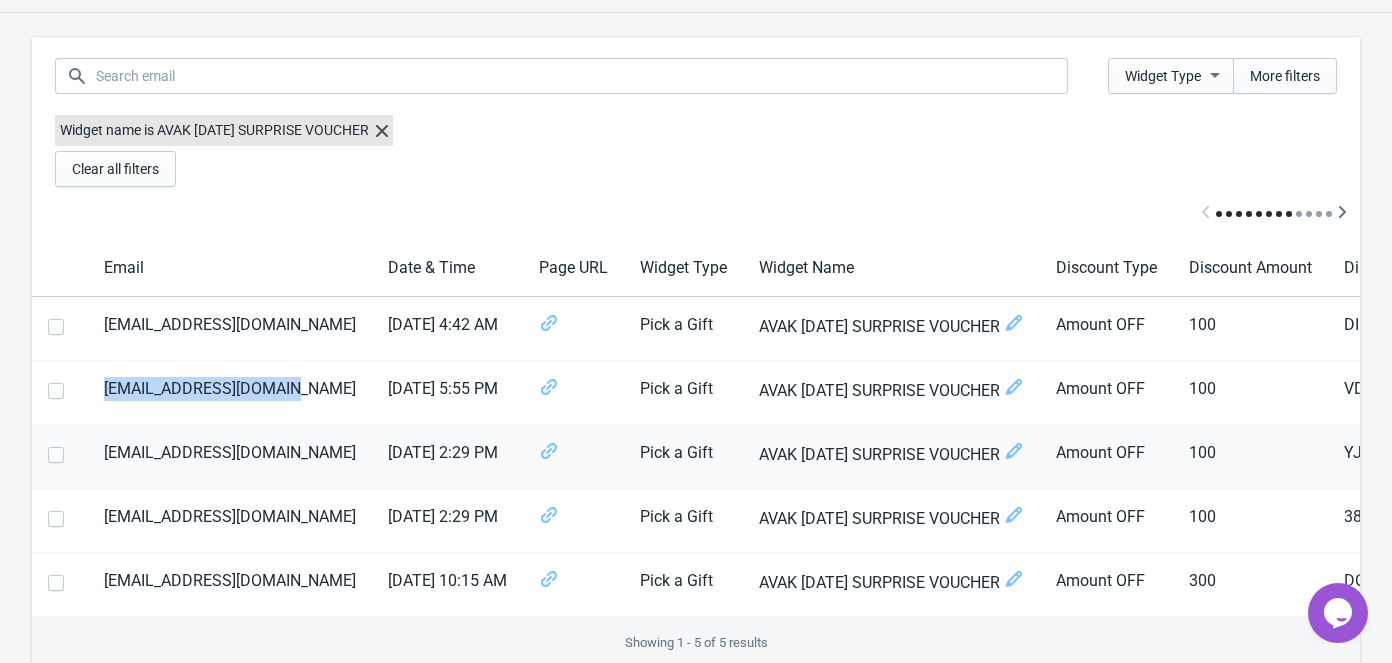 scroll, scrollTop: 69, scrollLeft: 0, axis: vertical 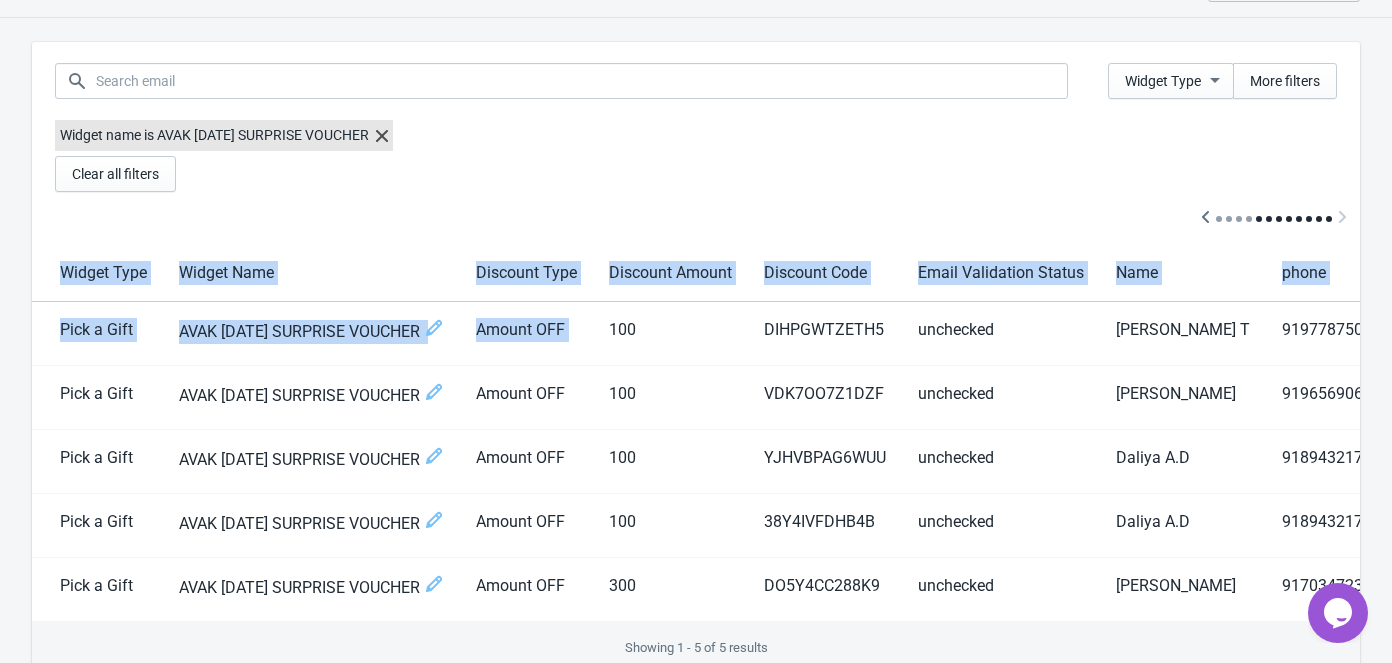drag, startPoint x: 1211, startPoint y: 325, endPoint x: 1405, endPoint y: 325, distance: 194 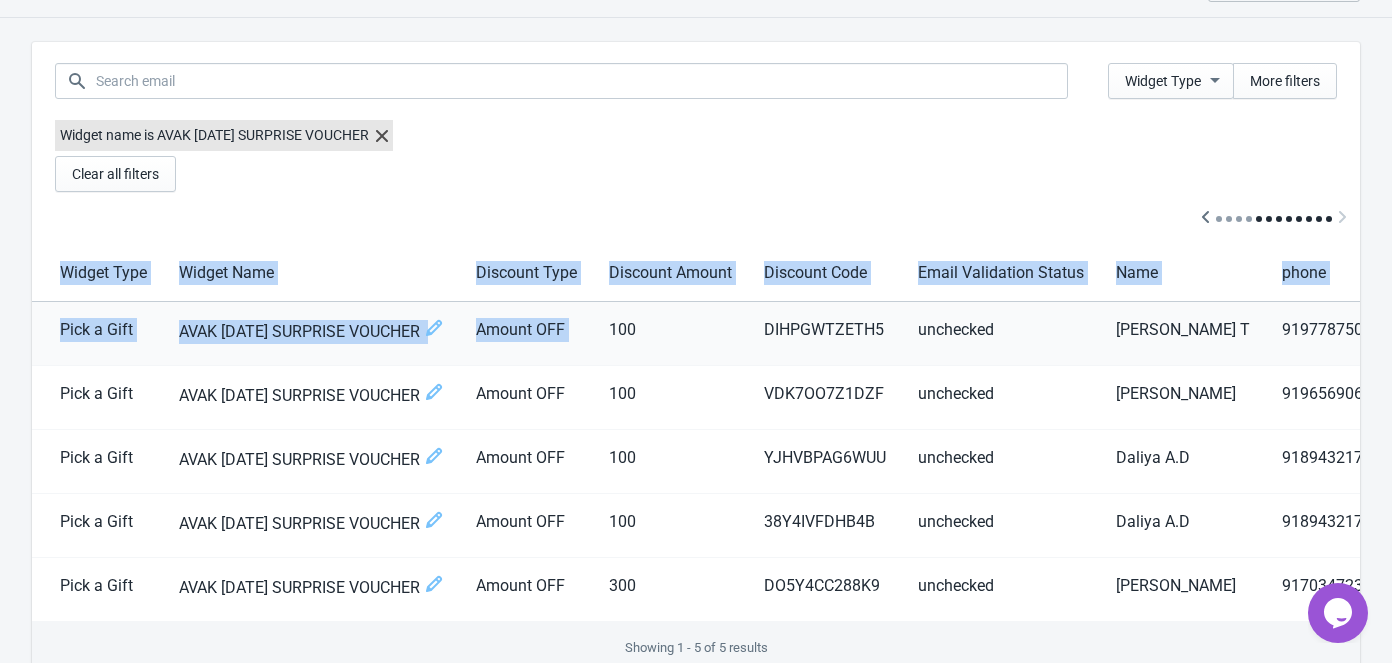 click on "unchecked" at bounding box center (1001, 334) 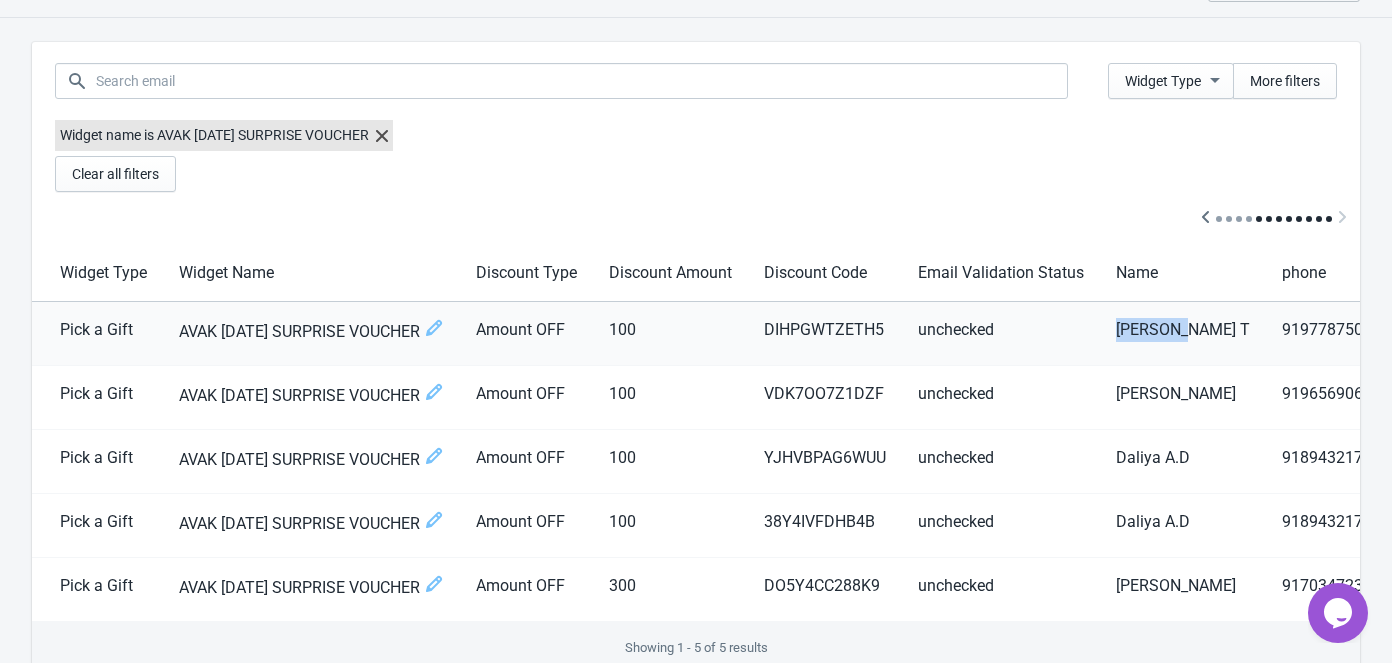 drag, startPoint x: 1132, startPoint y: 324, endPoint x: 1186, endPoint y: 325, distance: 54.00926 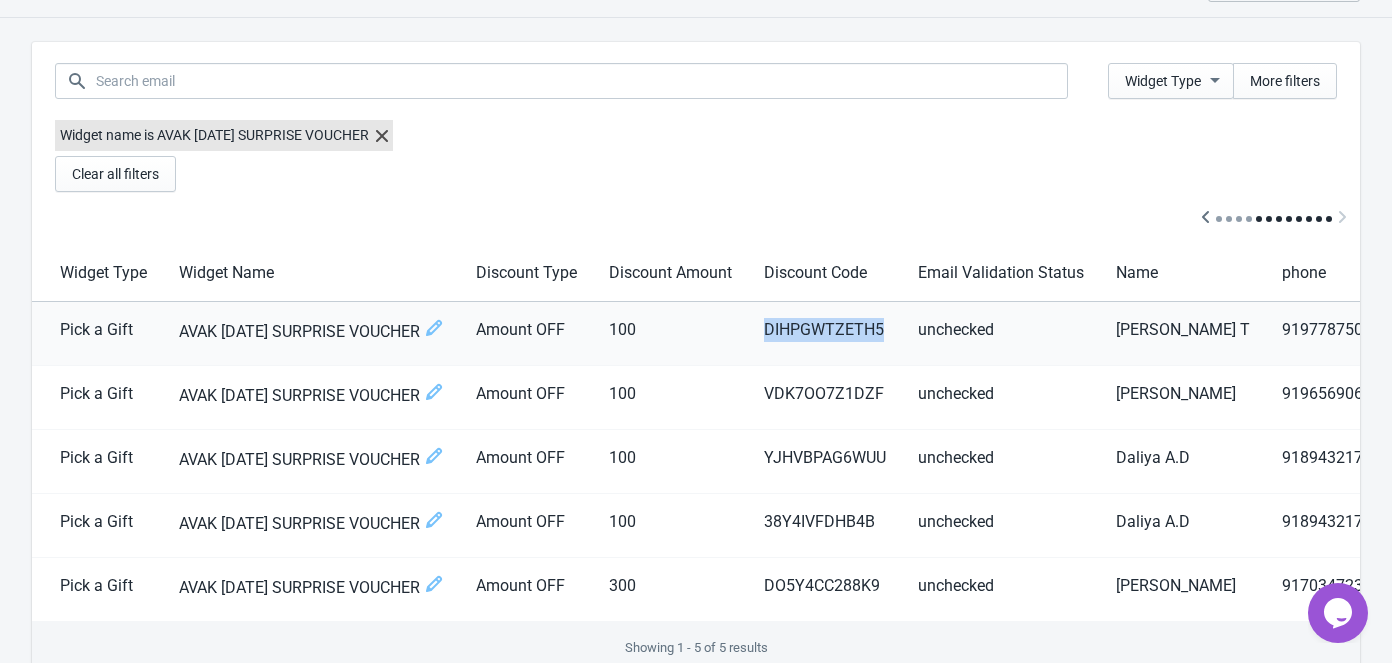 drag, startPoint x: 781, startPoint y: 328, endPoint x: 897, endPoint y: 327, distance: 116.00431 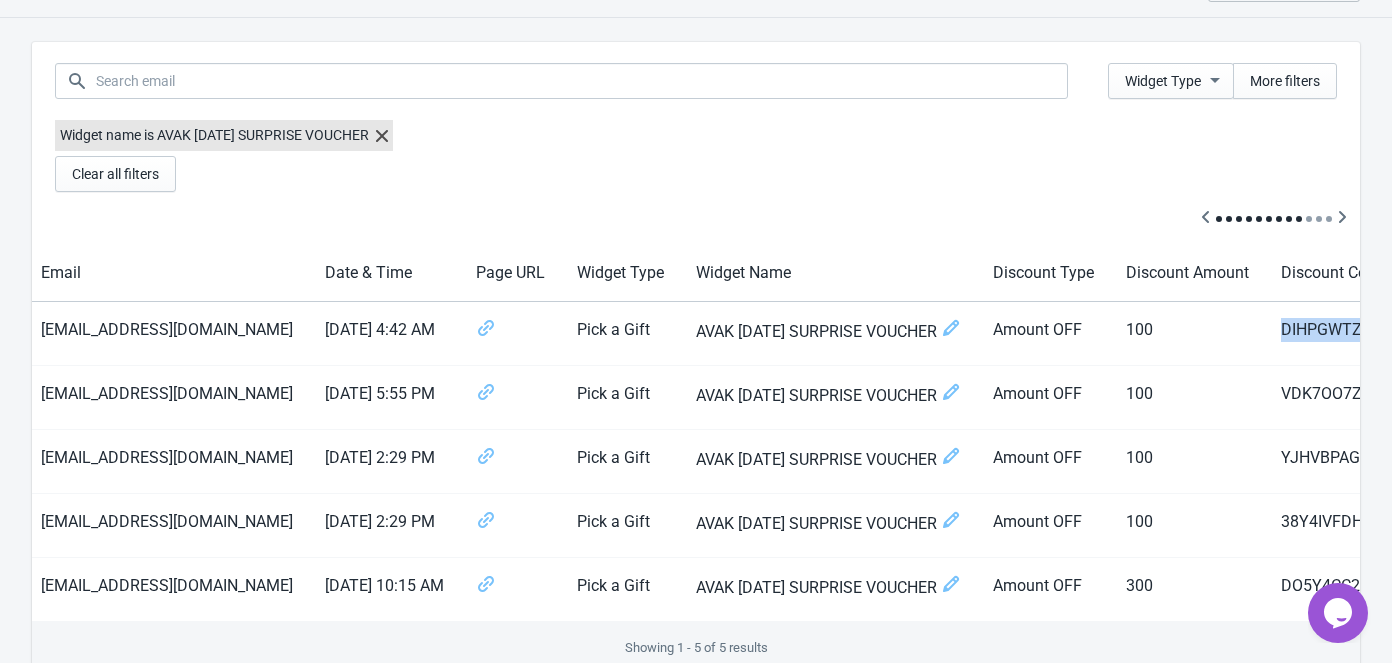 scroll, scrollTop: 0, scrollLeft: 0, axis: both 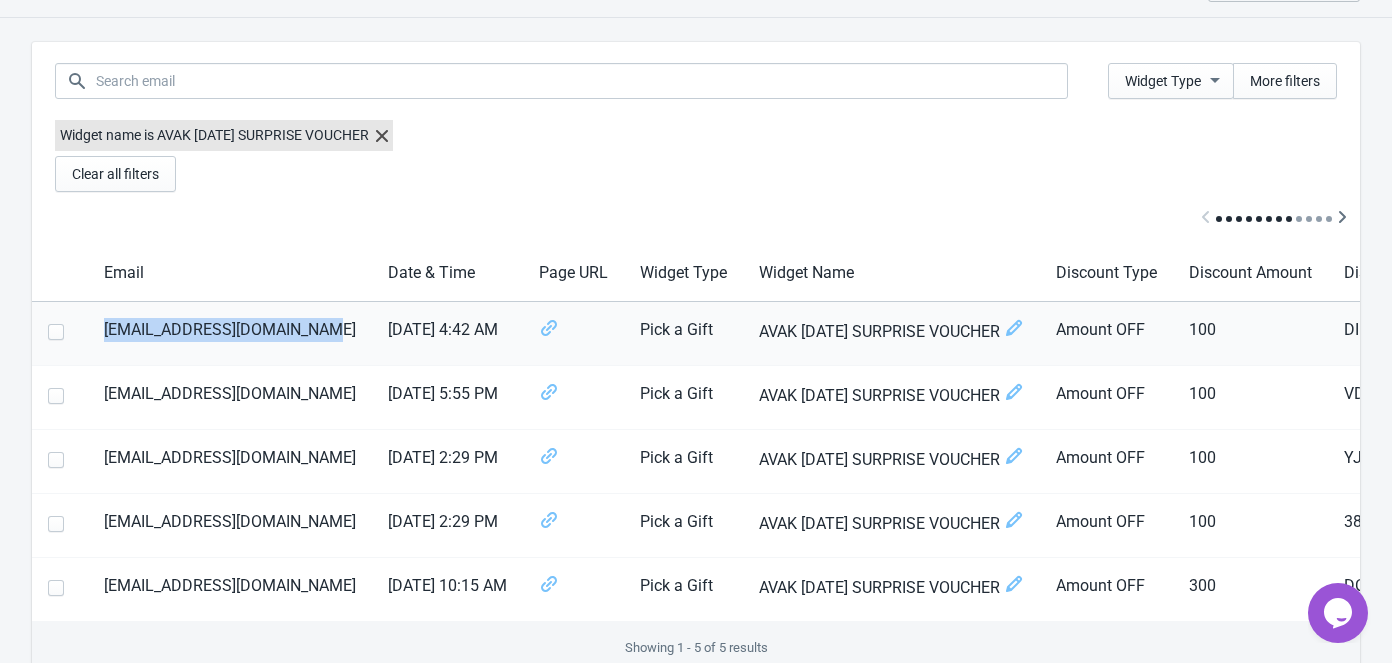 drag, startPoint x: 104, startPoint y: 329, endPoint x: 319, endPoint y: 325, distance: 215.0372 